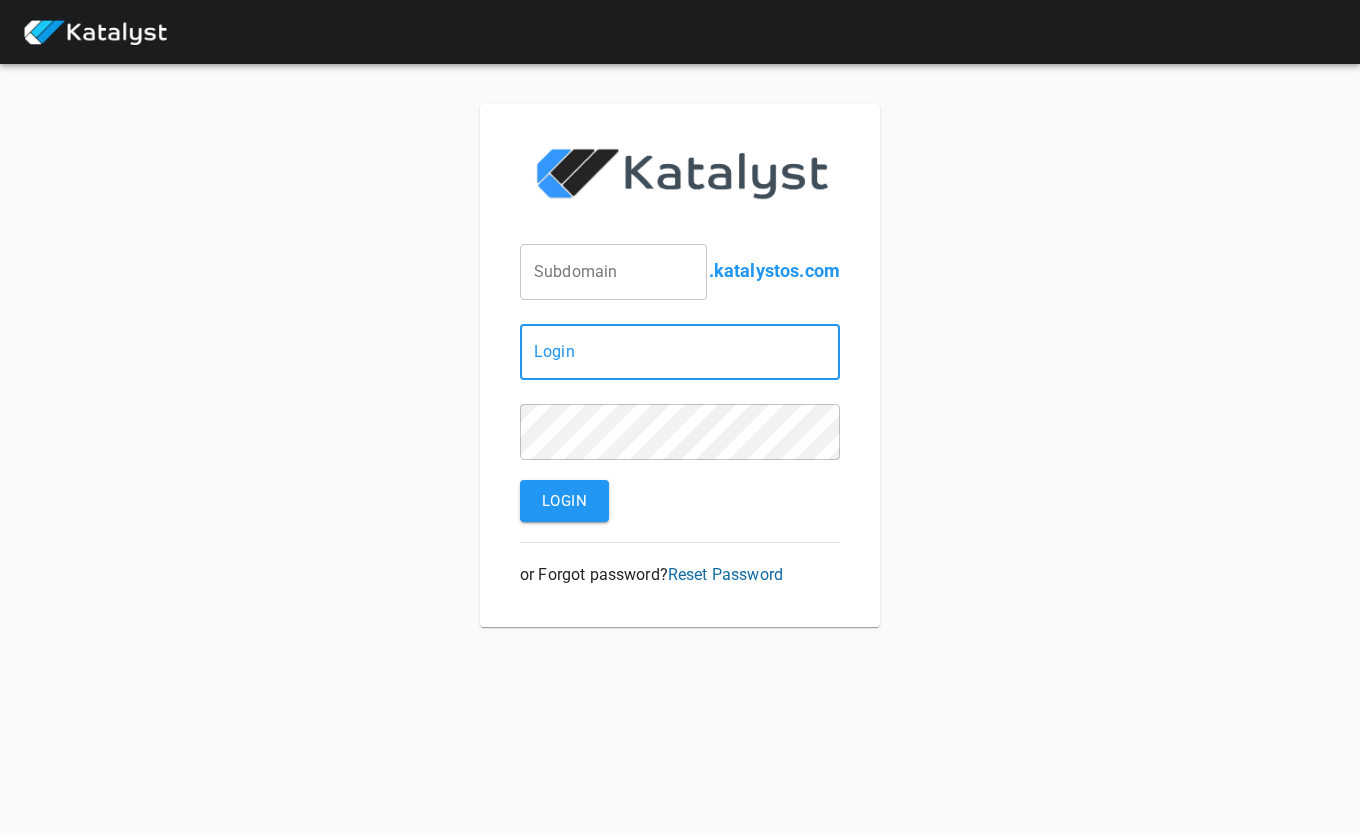click at bounding box center [680, 352] 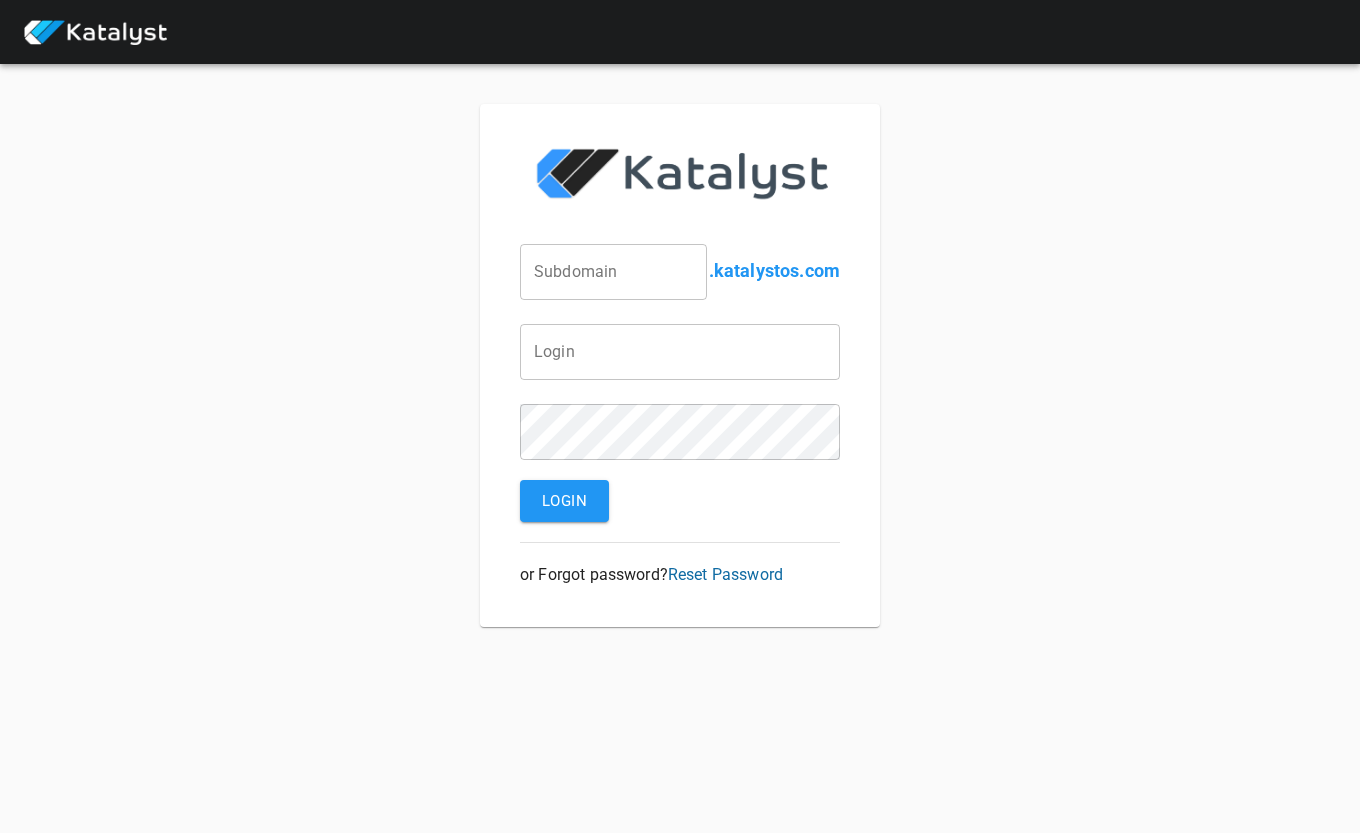 type on "[USERNAME]@[DOMAIN]" 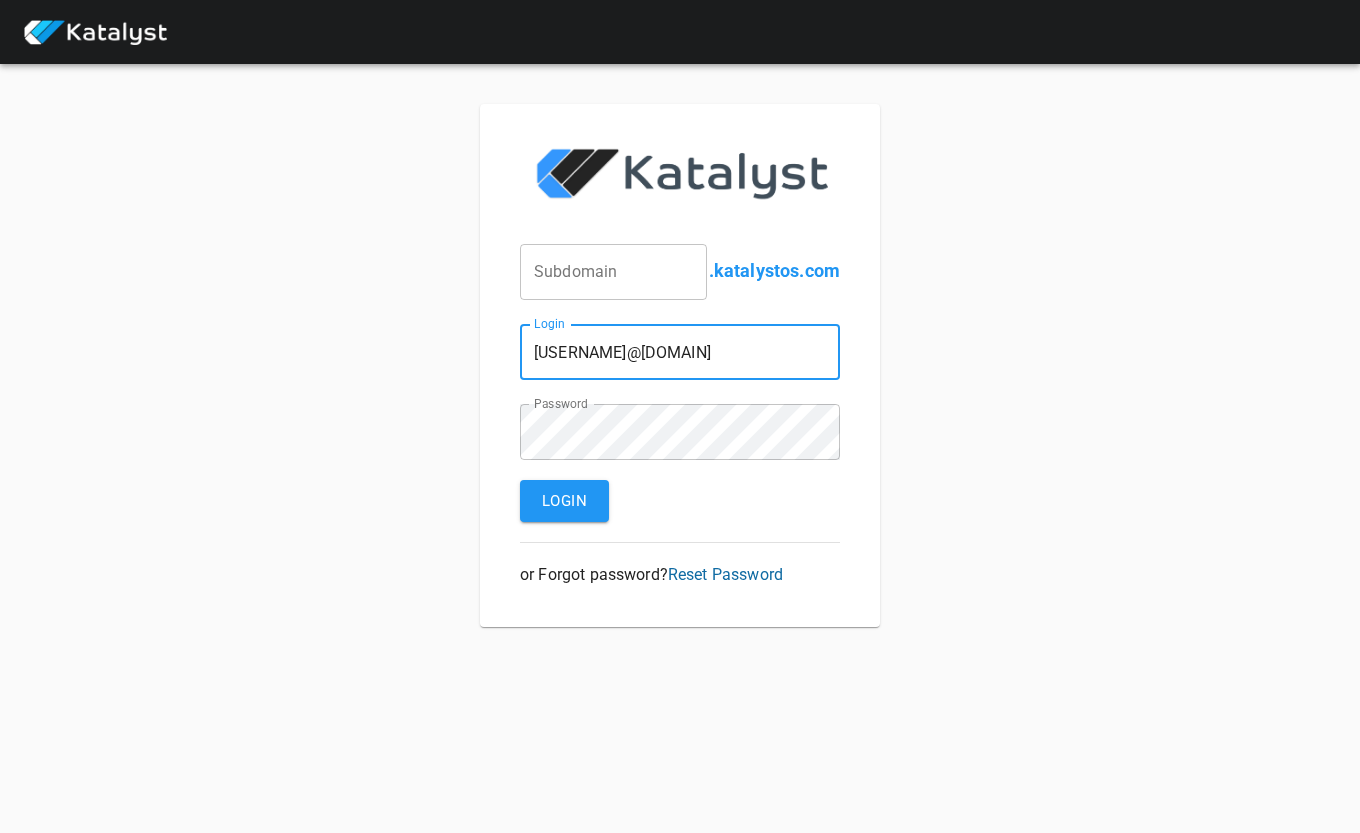 click on "Login" at bounding box center [564, 501] 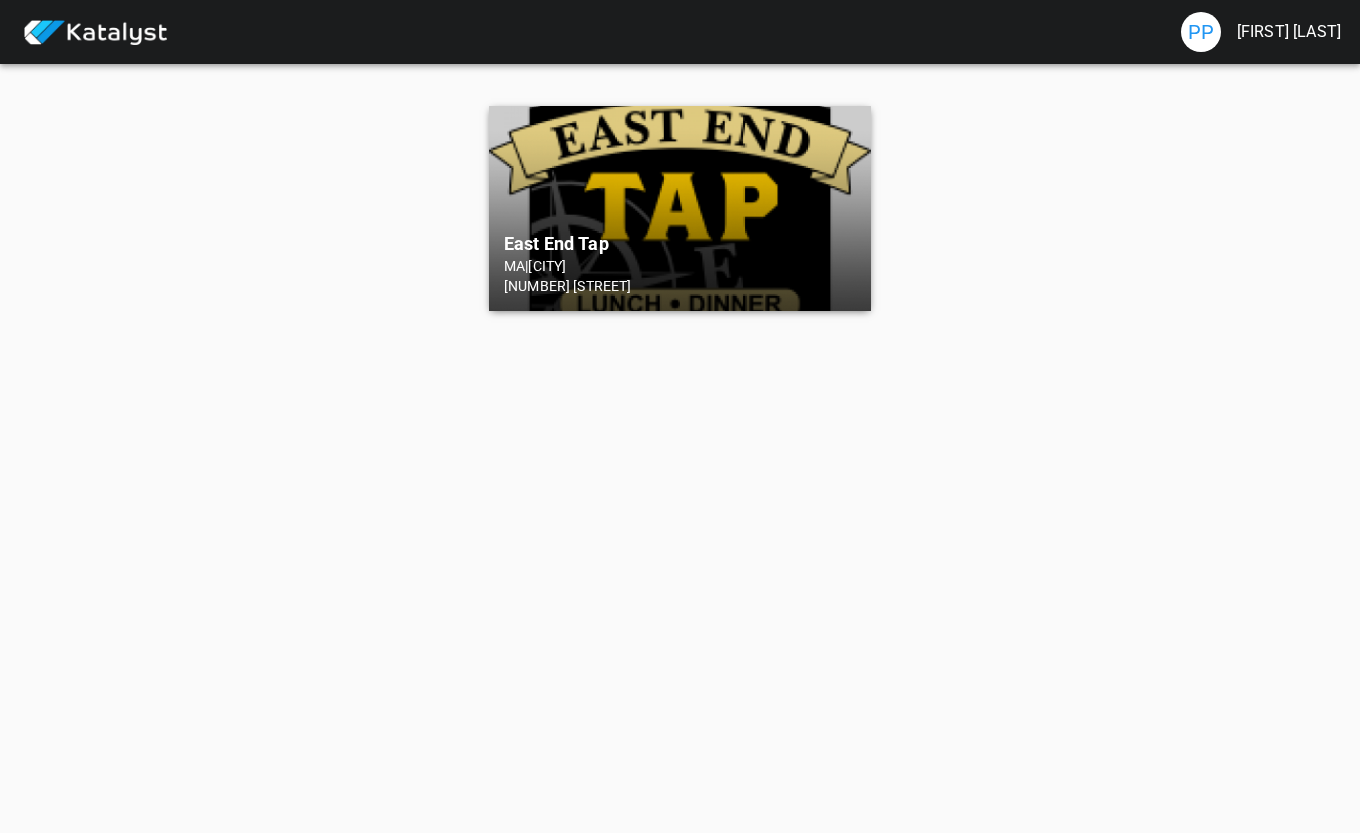 click on "[CITY] [STATE]  |  [CITY] [NUMBER] [STREET]" at bounding box center (680, 208) 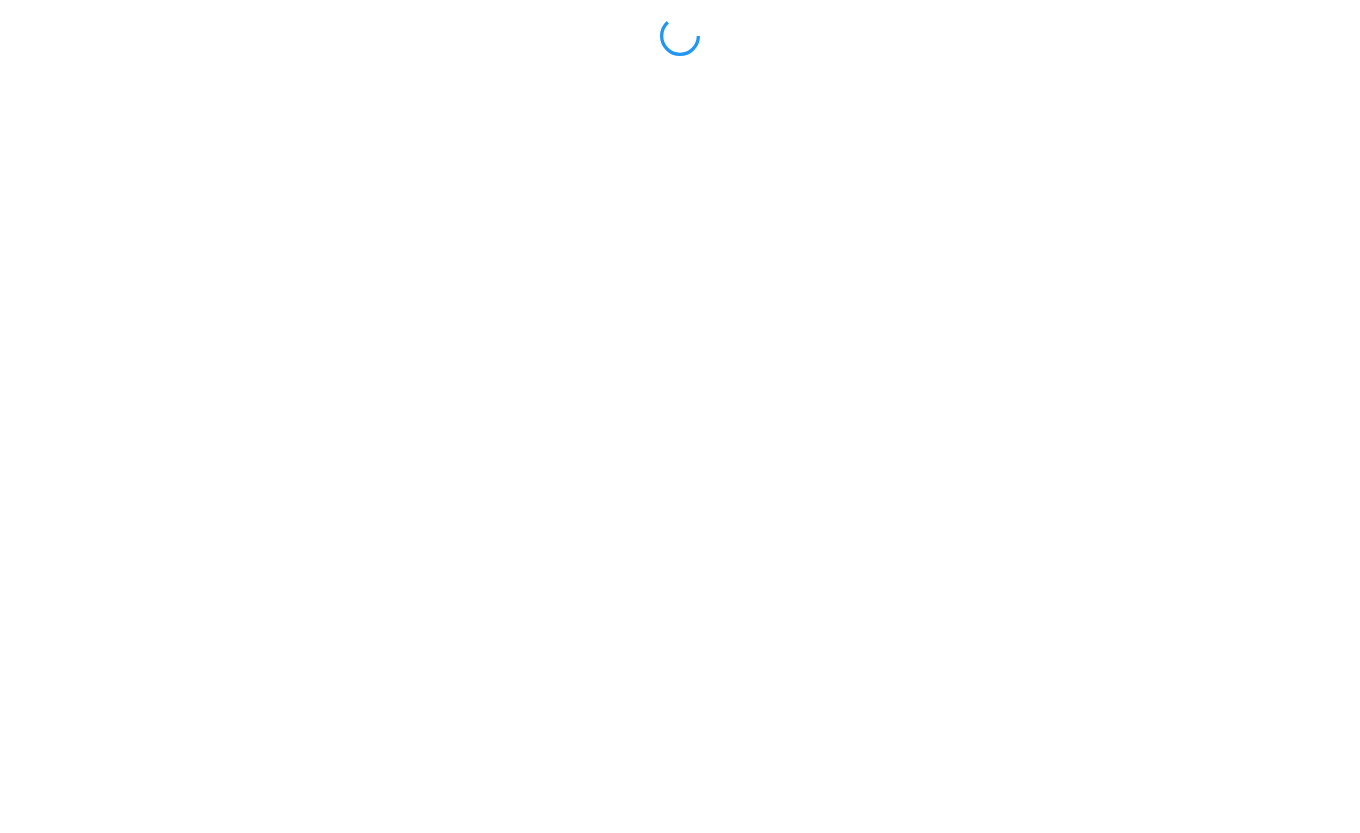 scroll, scrollTop: 0, scrollLeft: 0, axis: both 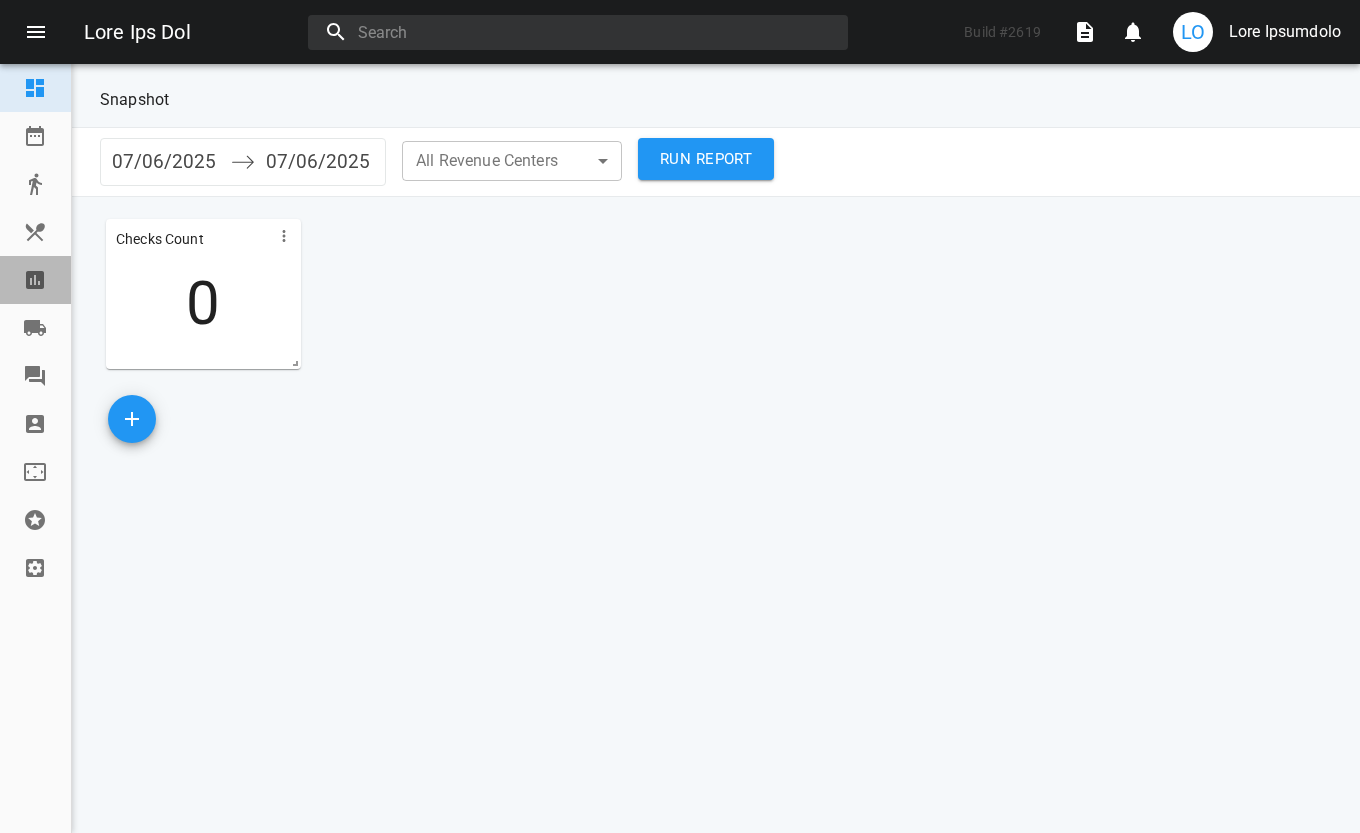 click at bounding box center [35, 280] 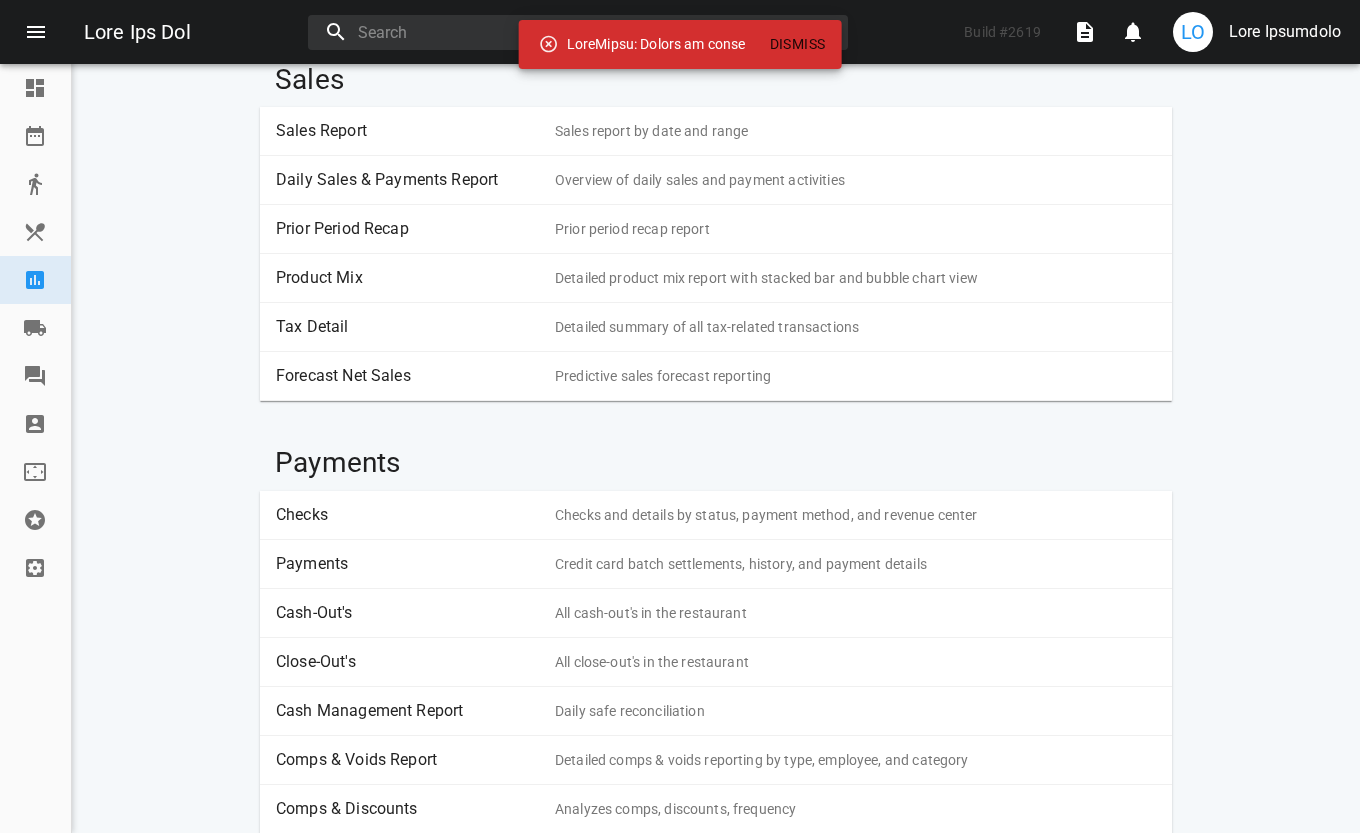 scroll, scrollTop: 300, scrollLeft: 0, axis: vertical 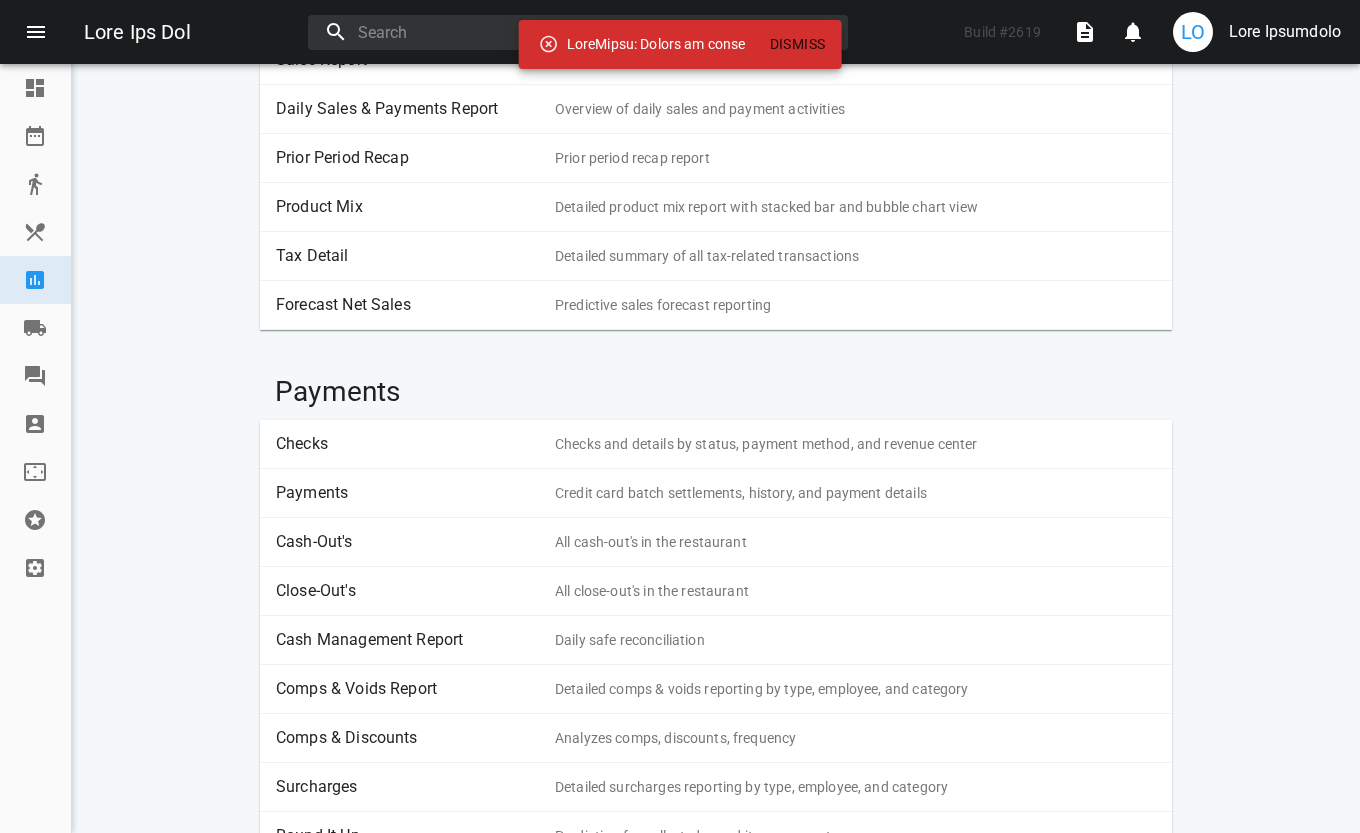 click on "Close-Out's" at bounding box center (408, 591) 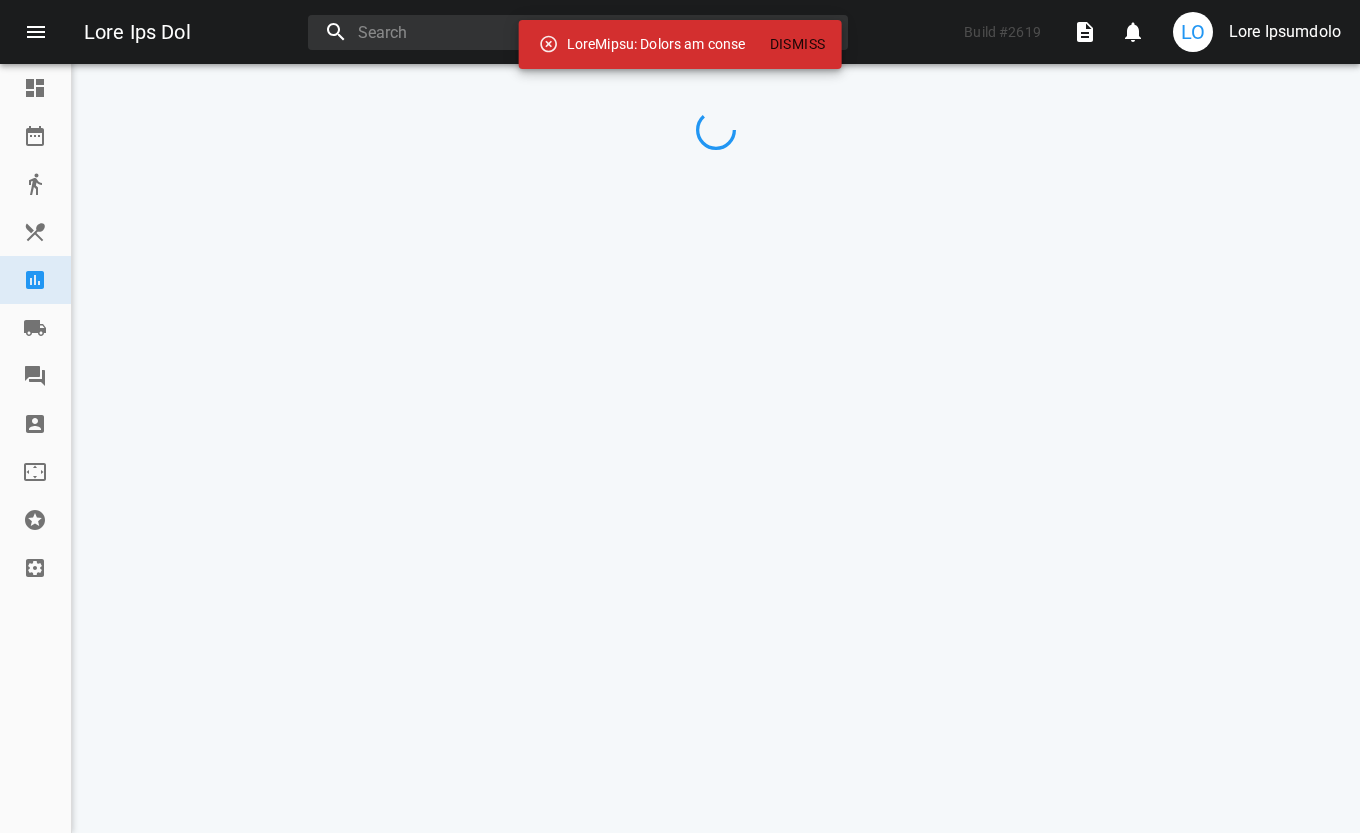 scroll, scrollTop: 0, scrollLeft: 0, axis: both 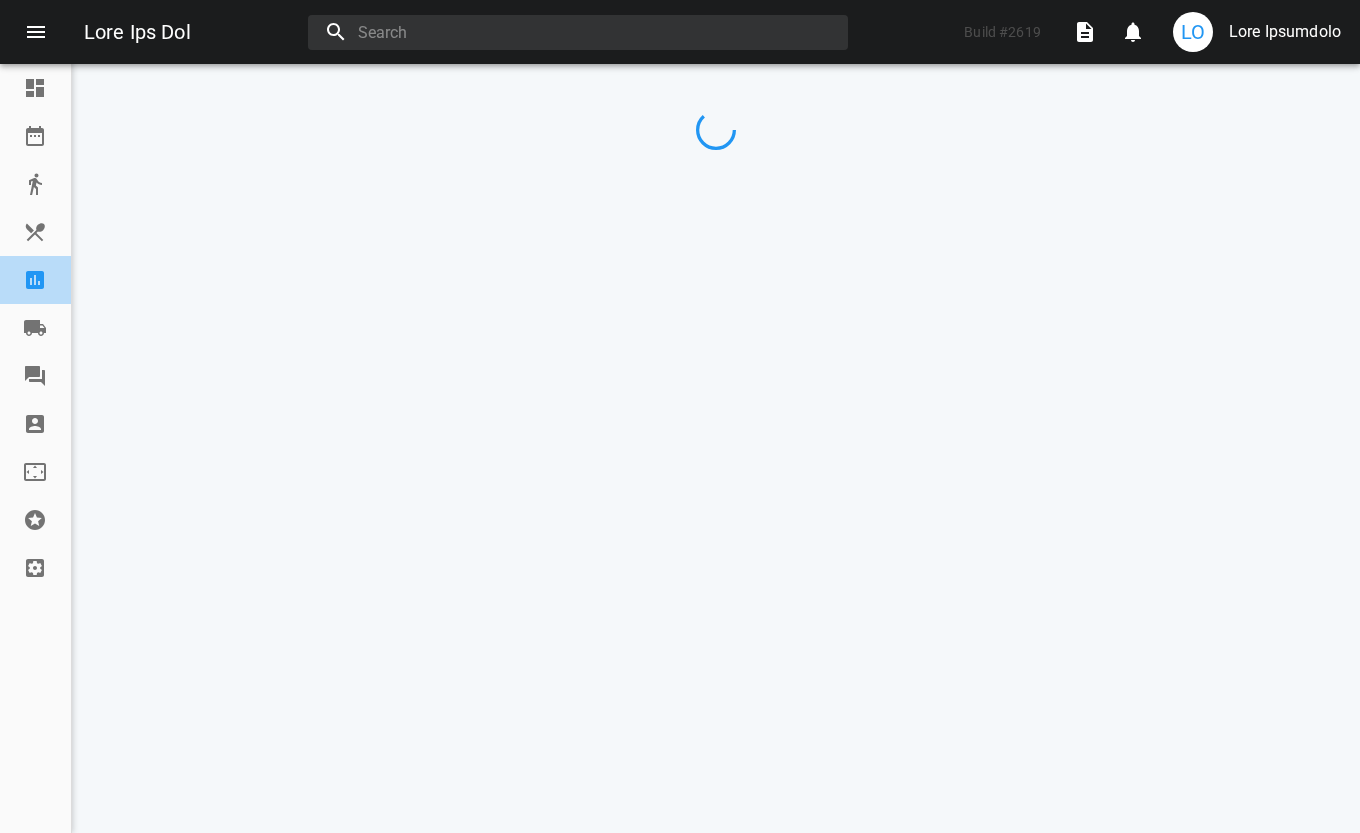 click at bounding box center [35, 280] 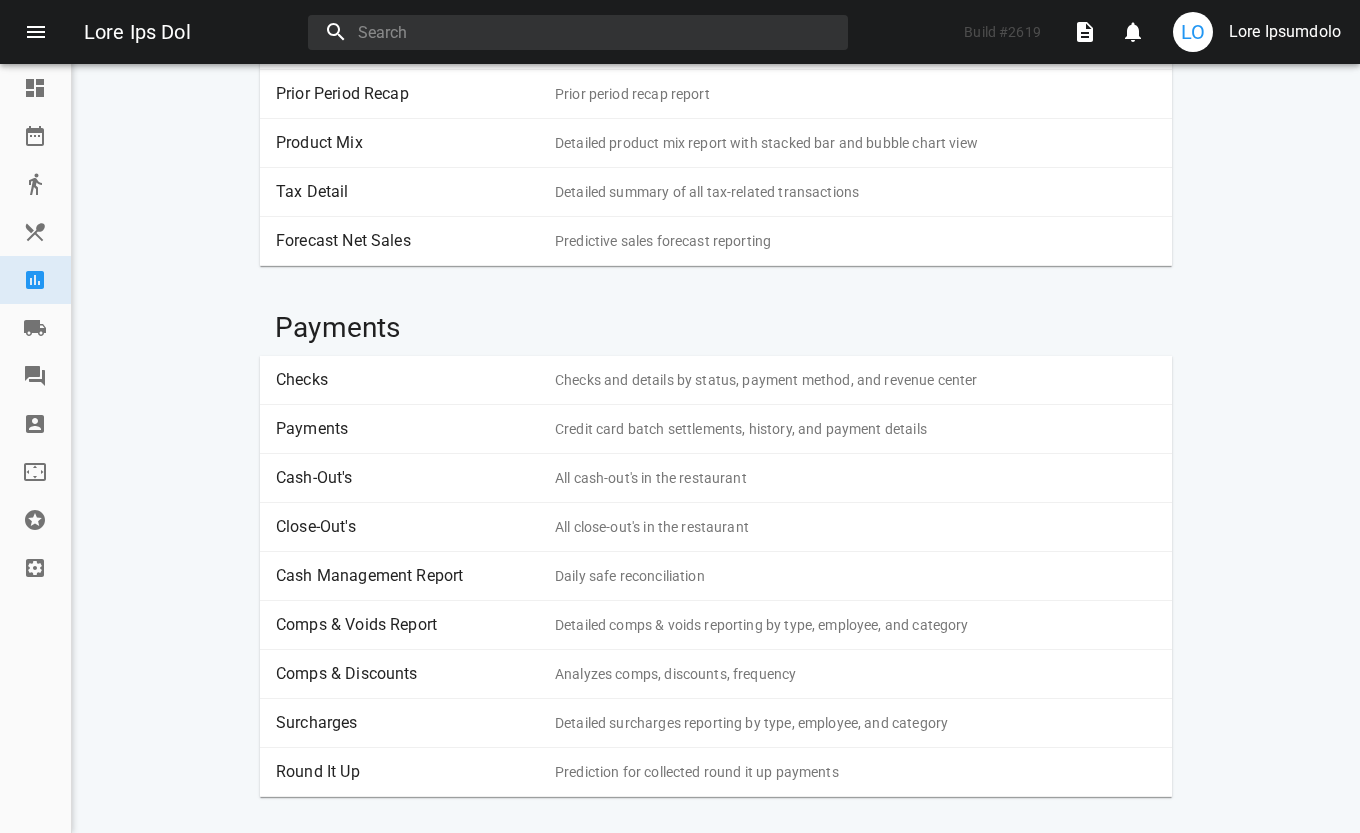 scroll, scrollTop: 400, scrollLeft: 0, axis: vertical 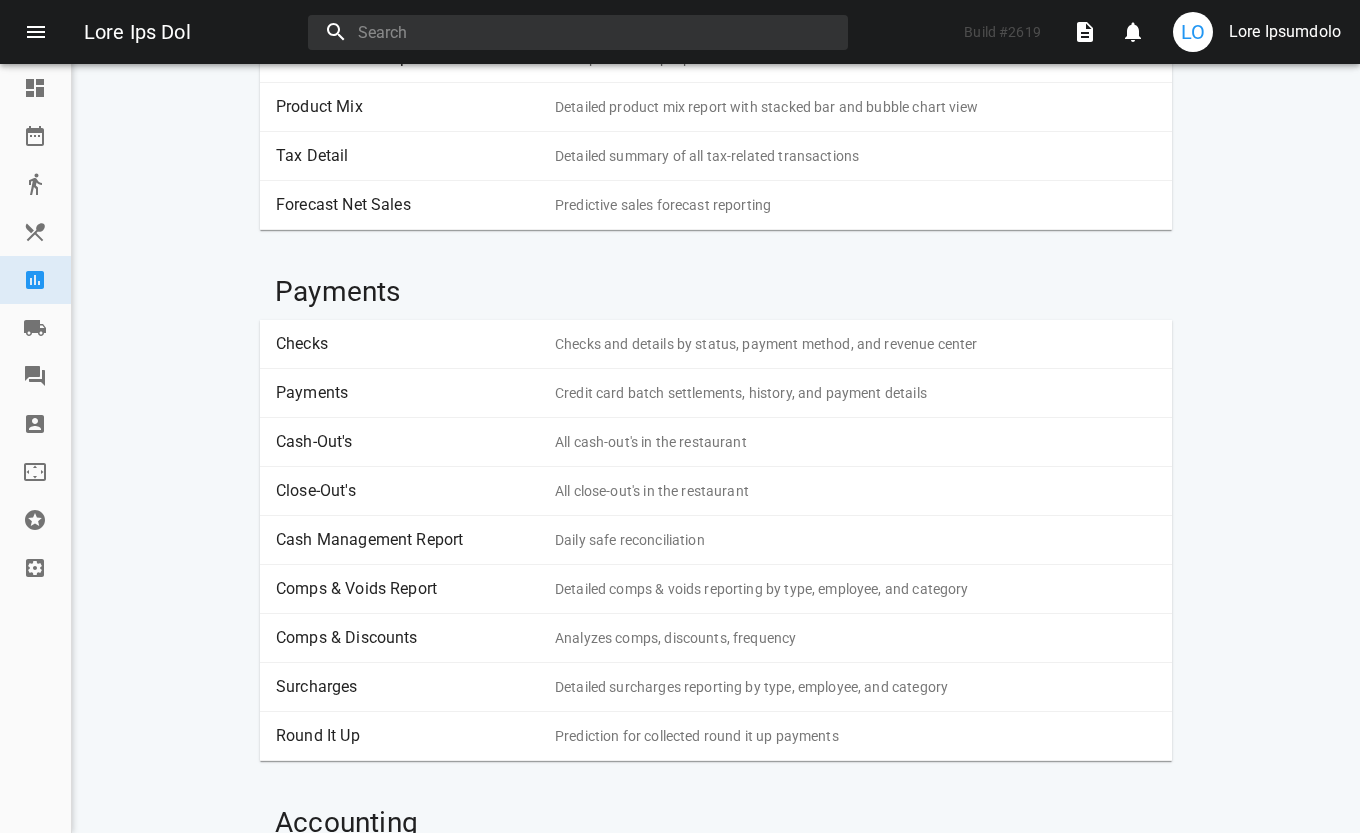 click on "Cash-Out's" at bounding box center [408, 442] 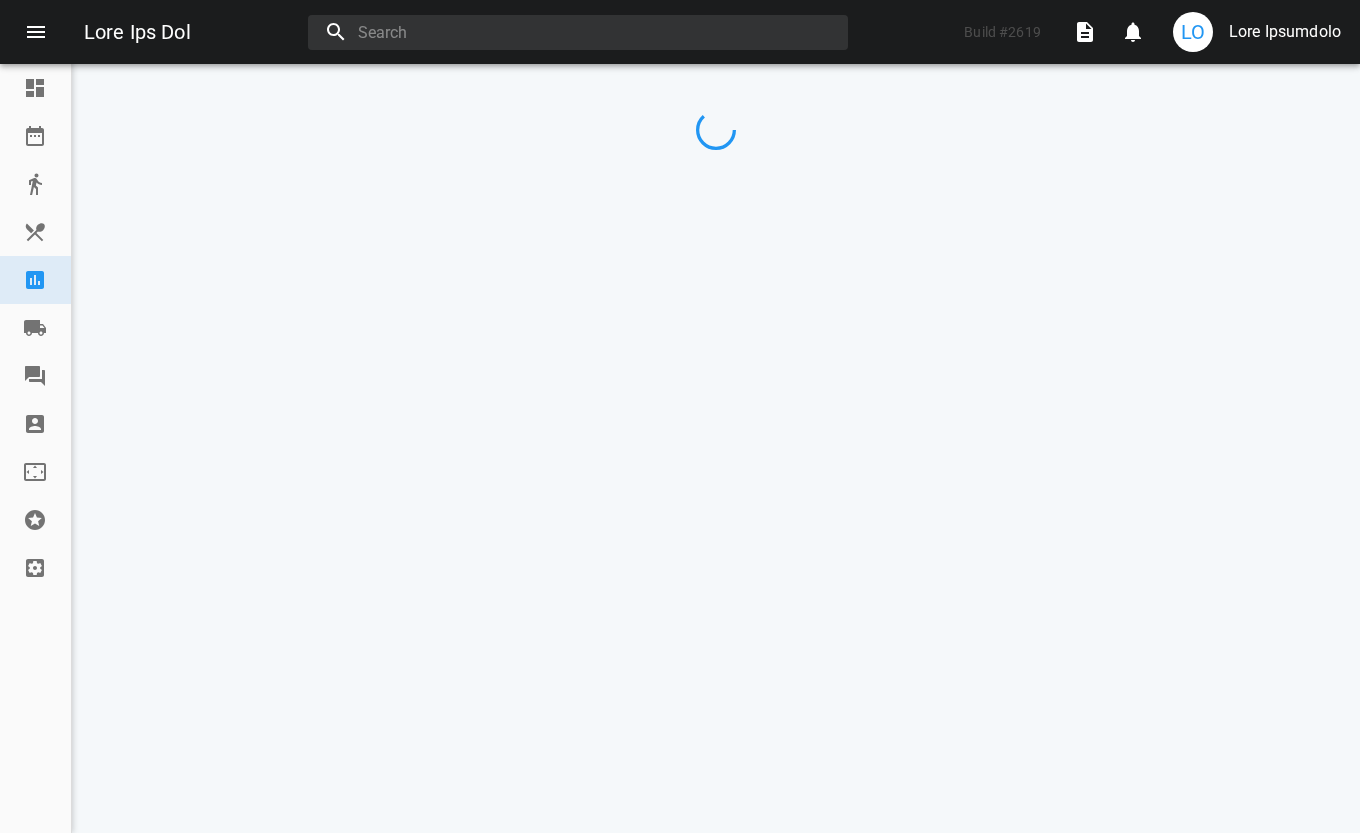 scroll, scrollTop: 0, scrollLeft: 0, axis: both 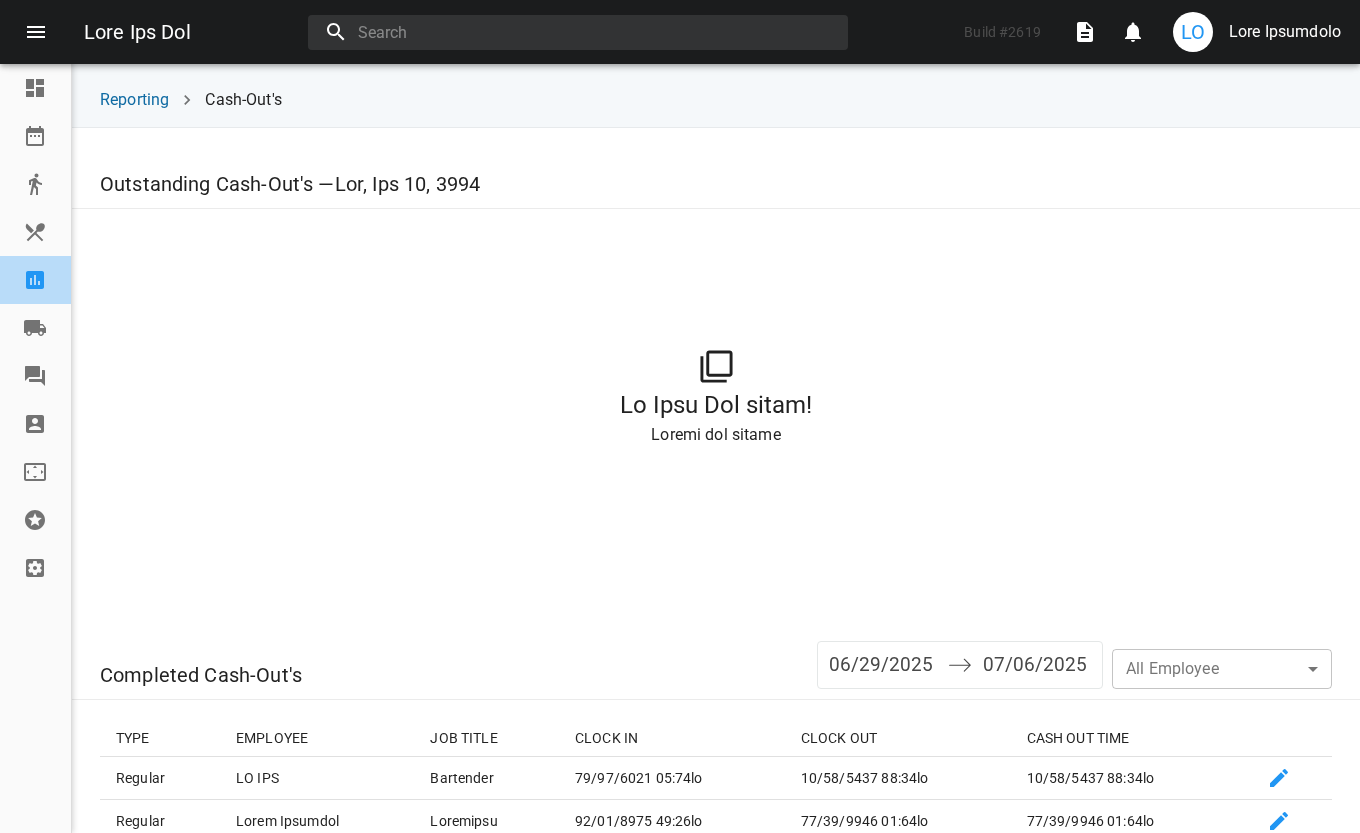 click at bounding box center [35, 280] 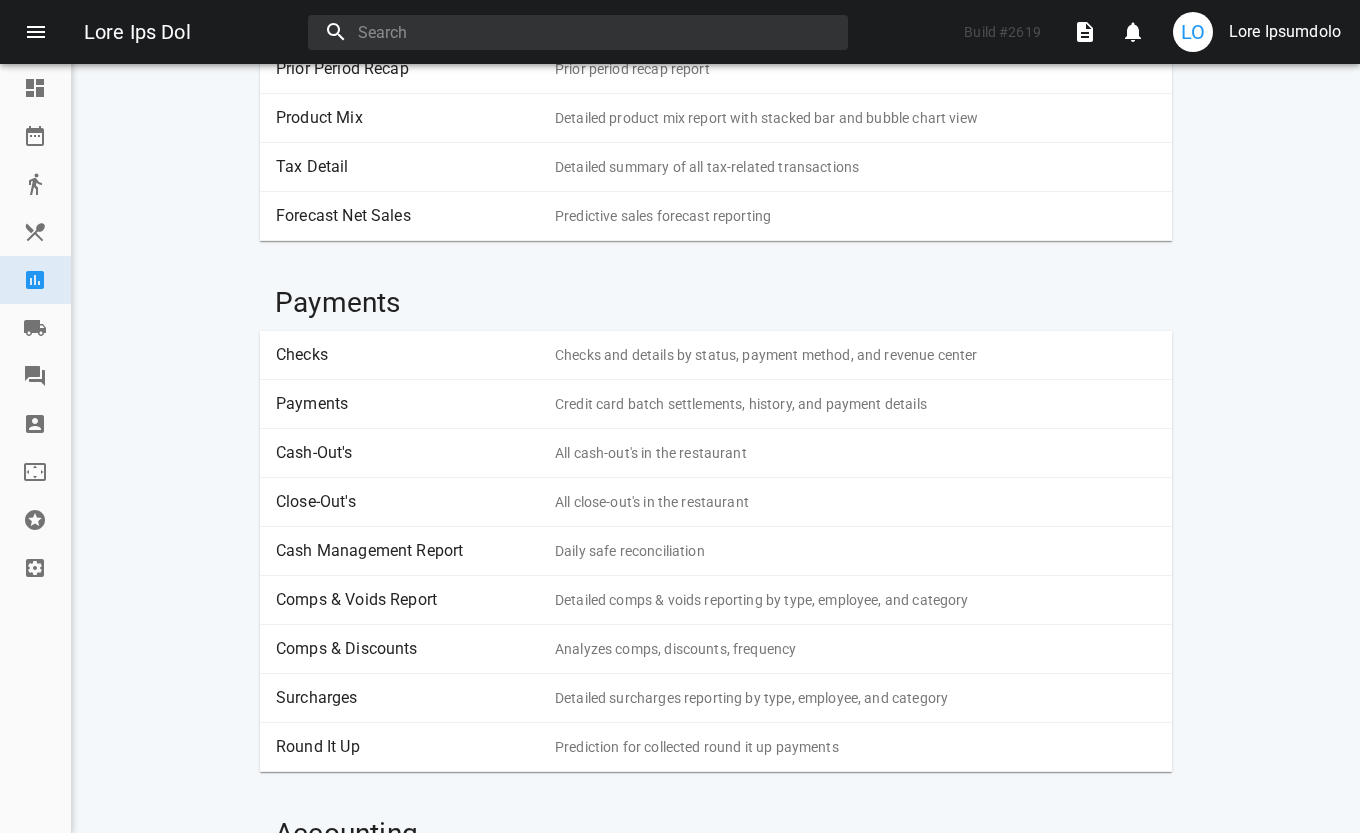 scroll, scrollTop: 400, scrollLeft: 0, axis: vertical 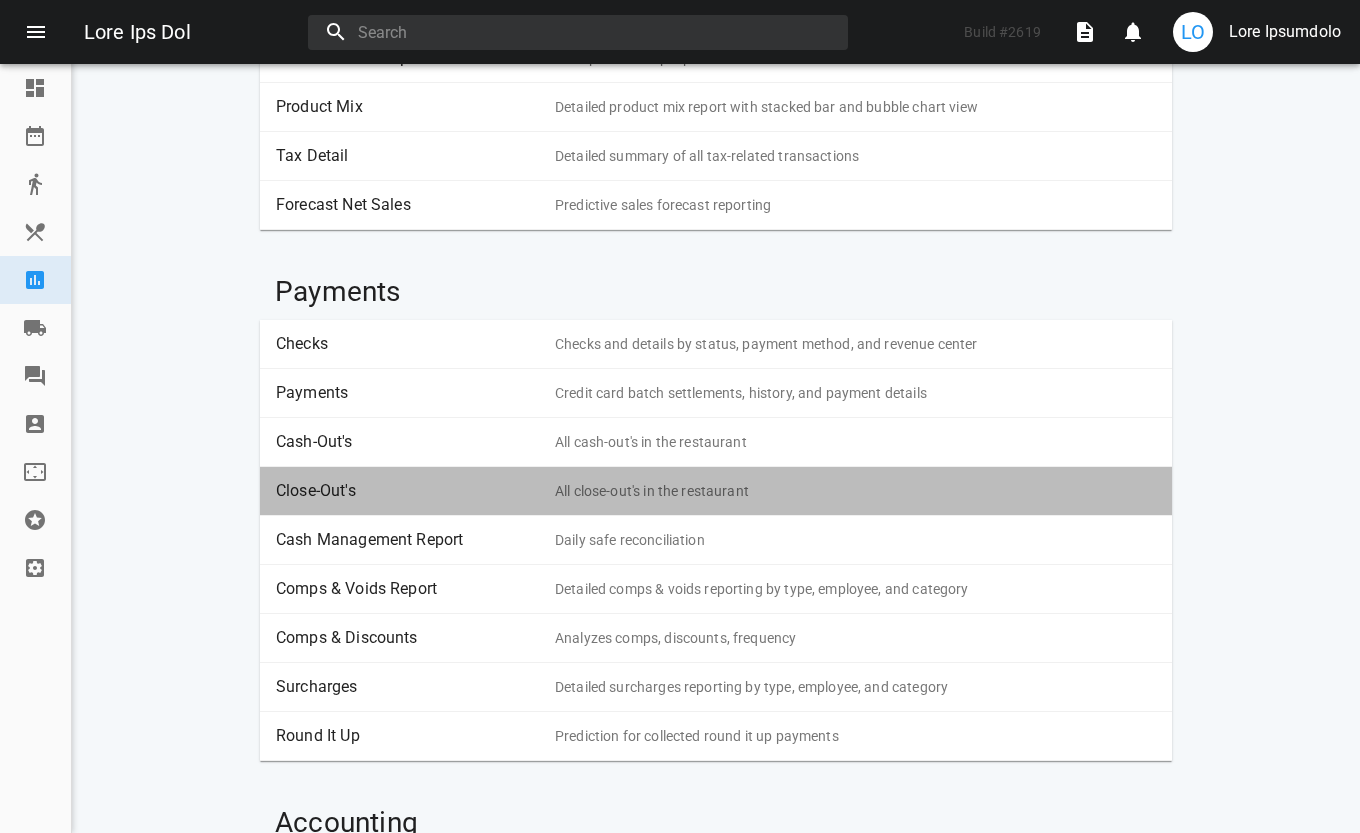 click on "Close-Out's All close-out's in the restaurant" at bounding box center [716, 491] 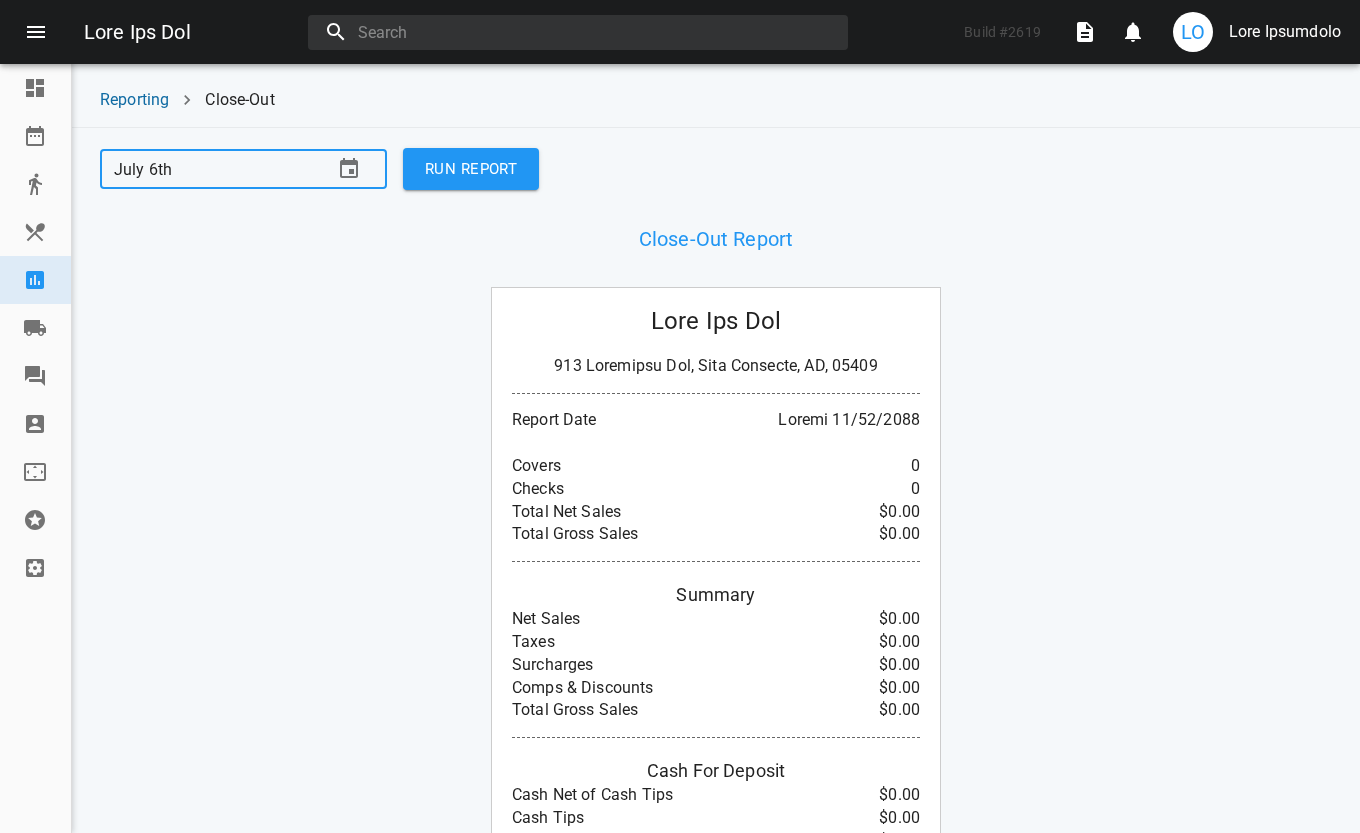 click on "July 6th" at bounding box center [208, 169] 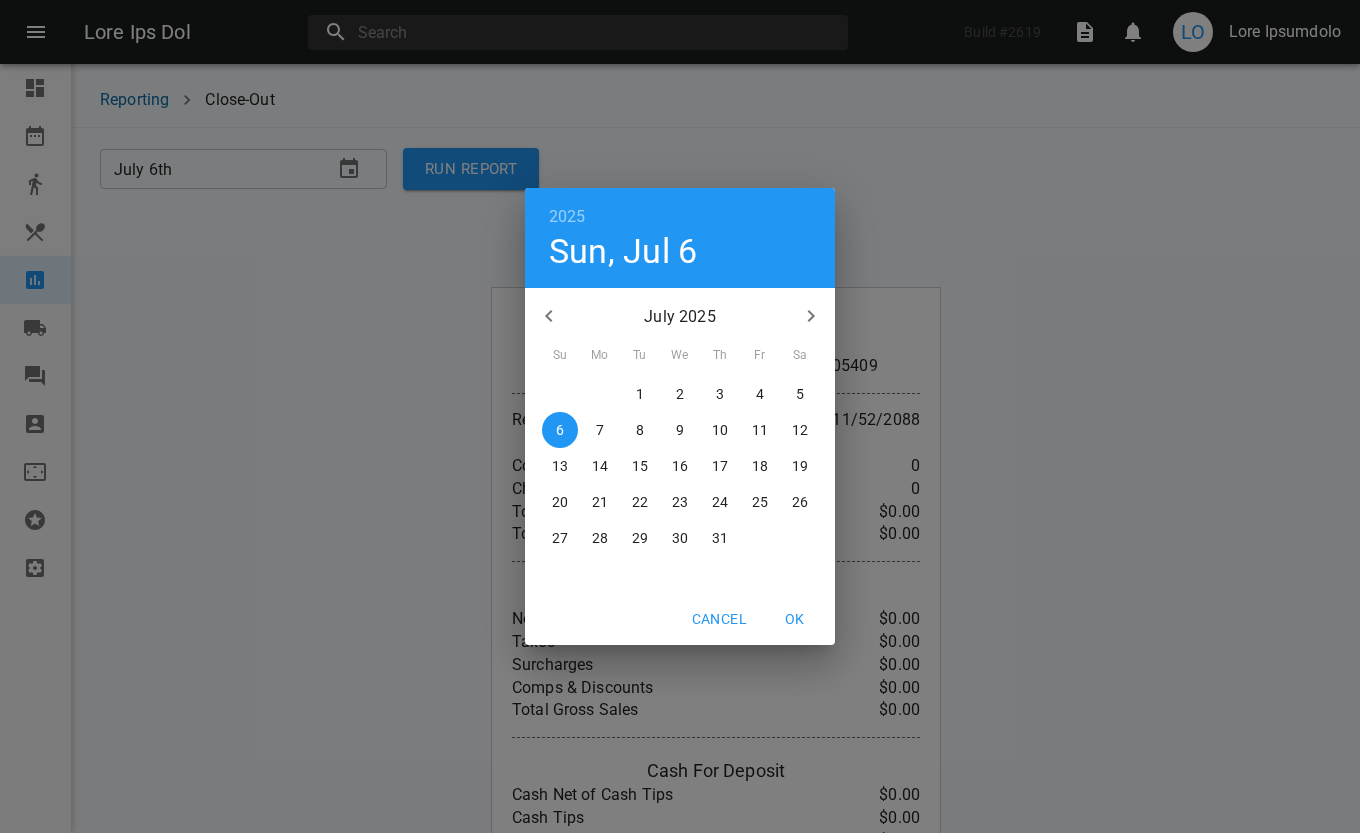 click on "1" at bounding box center (560, 394) 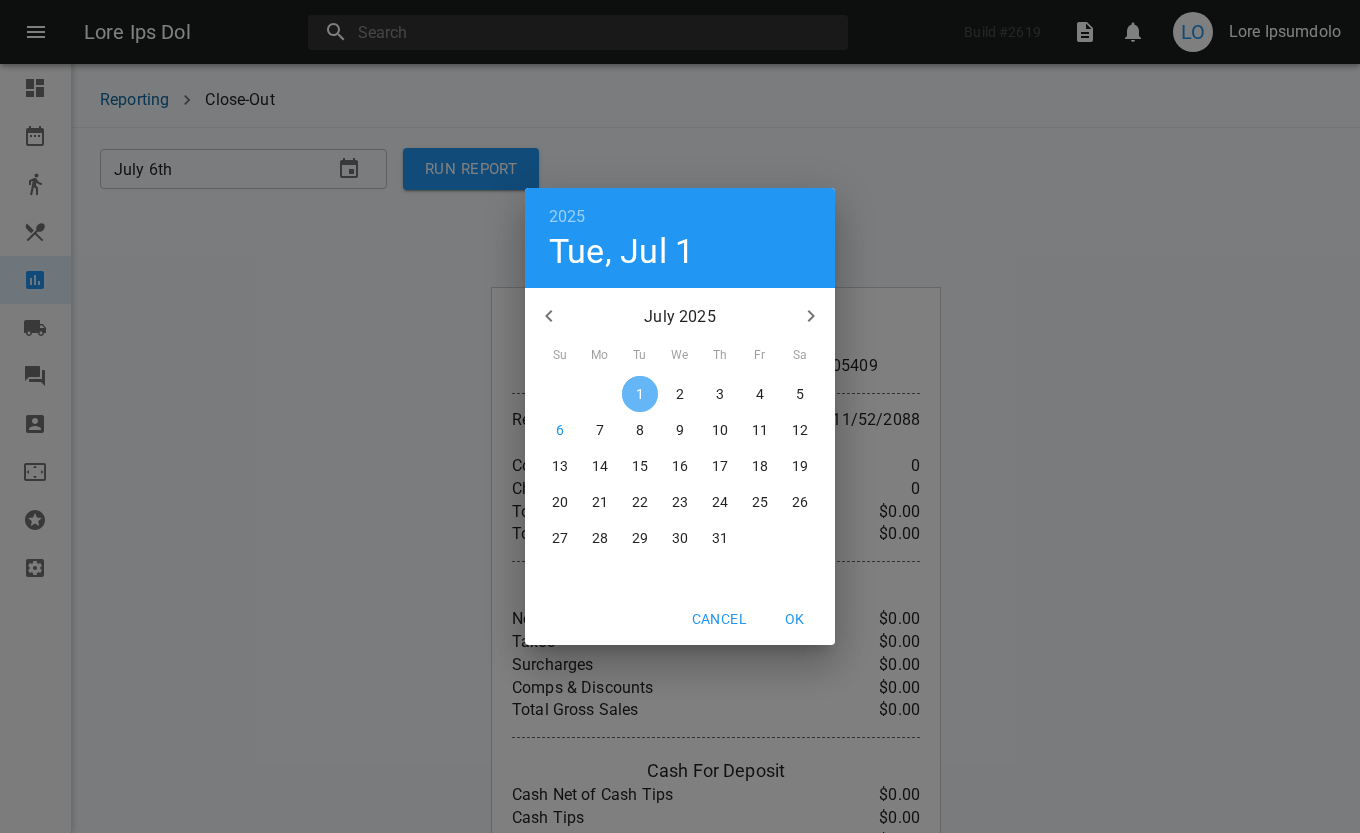 click on "1" at bounding box center (640, 394) 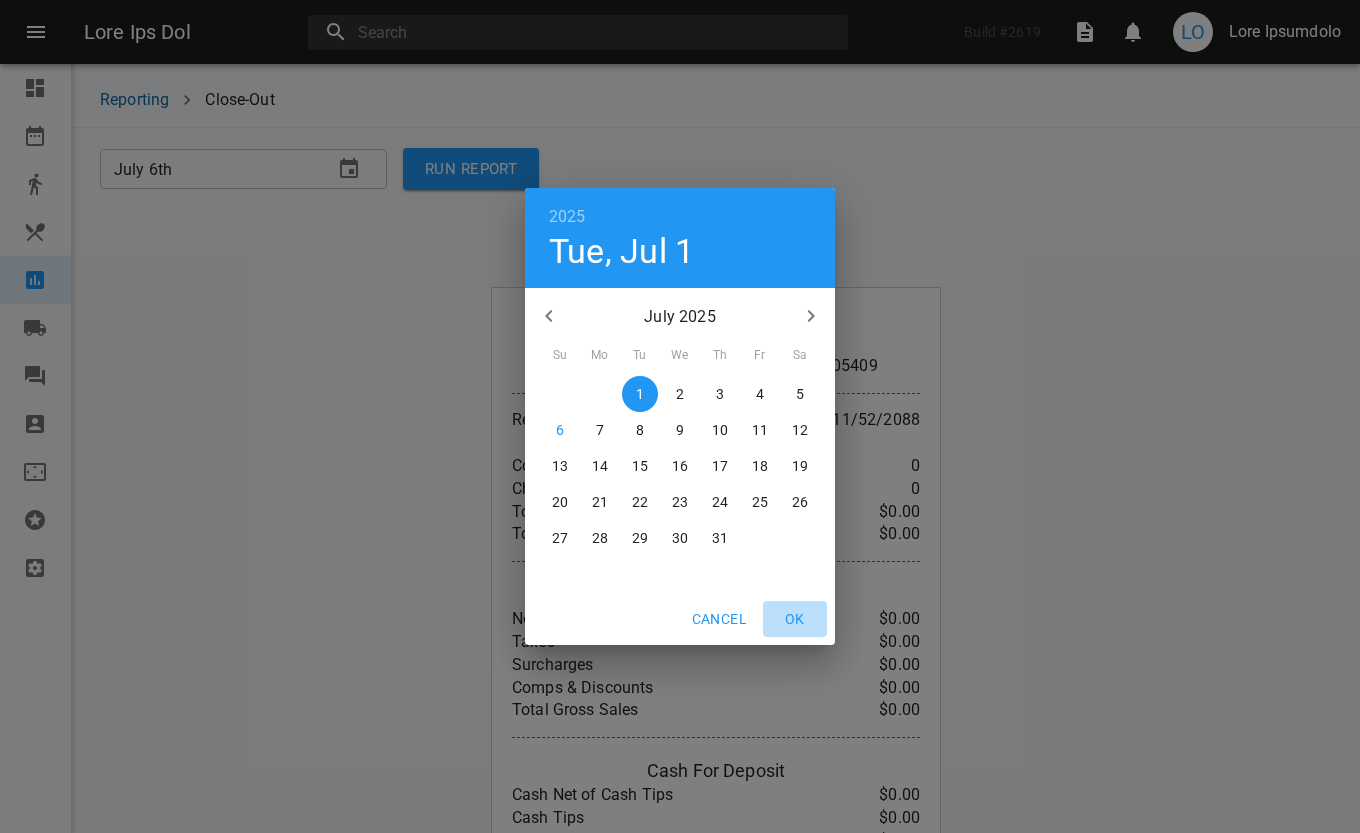 click on "OK" at bounding box center [719, 619] 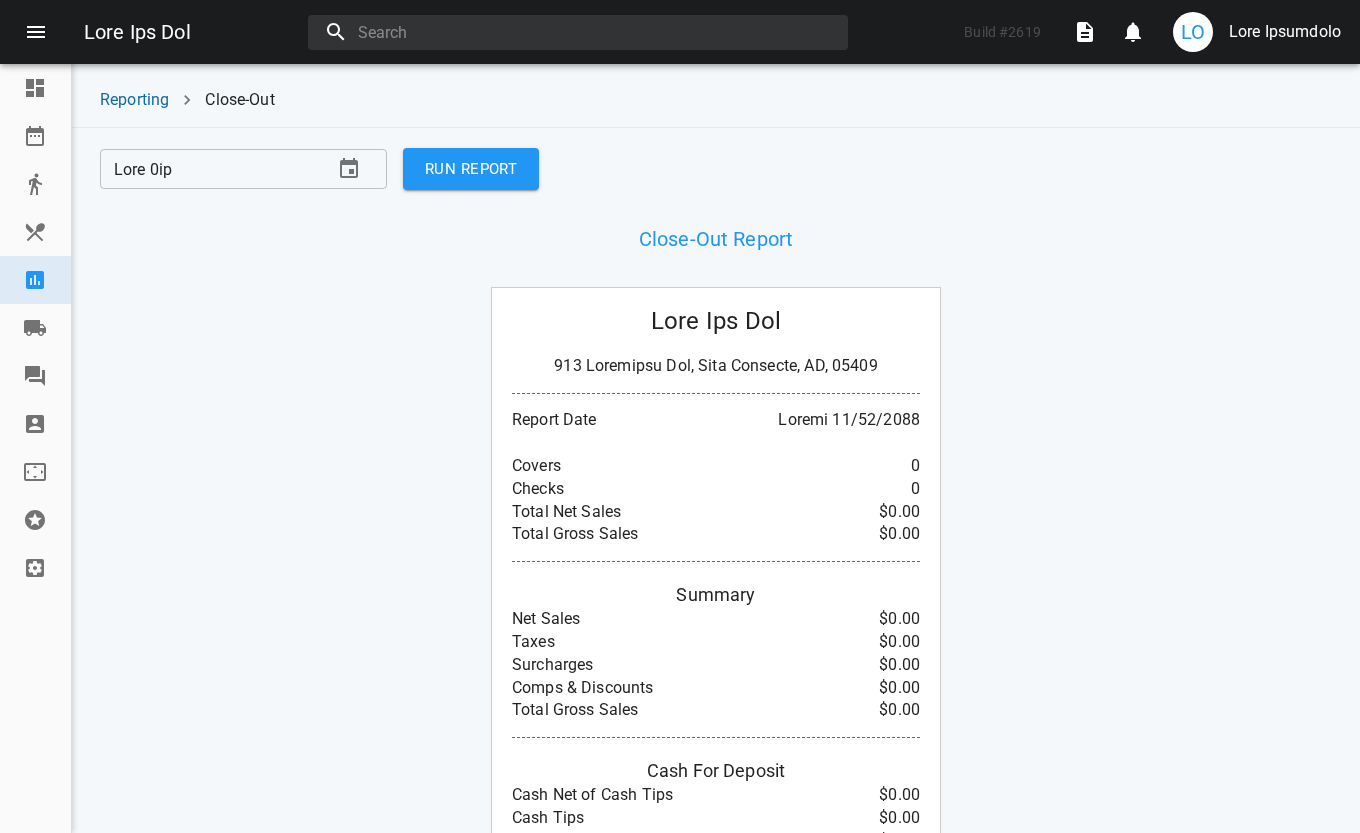 click on "RUN REPORT" at bounding box center (471, 169) 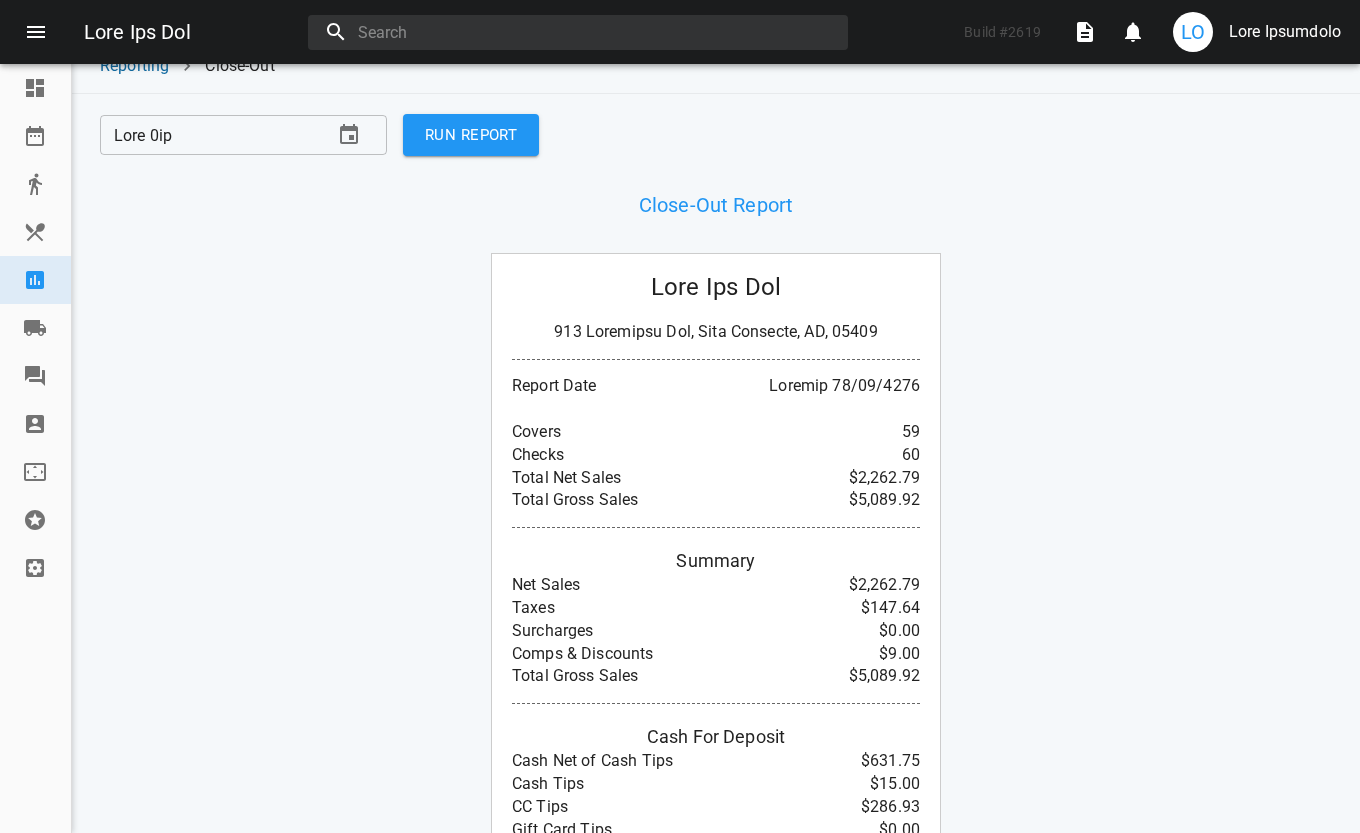 scroll, scrollTop: 0, scrollLeft: 0, axis: both 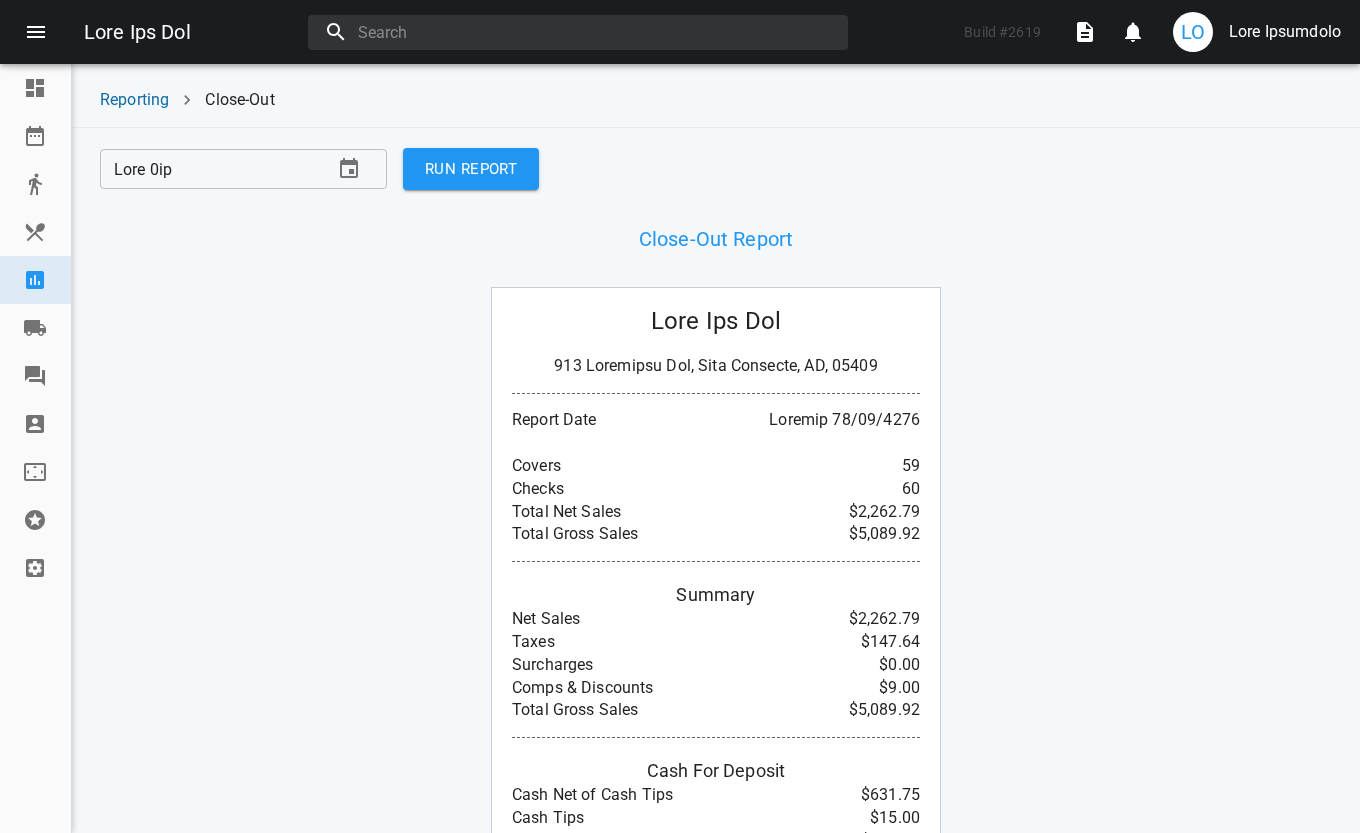 click on "Lore 0ip" at bounding box center (208, 169) 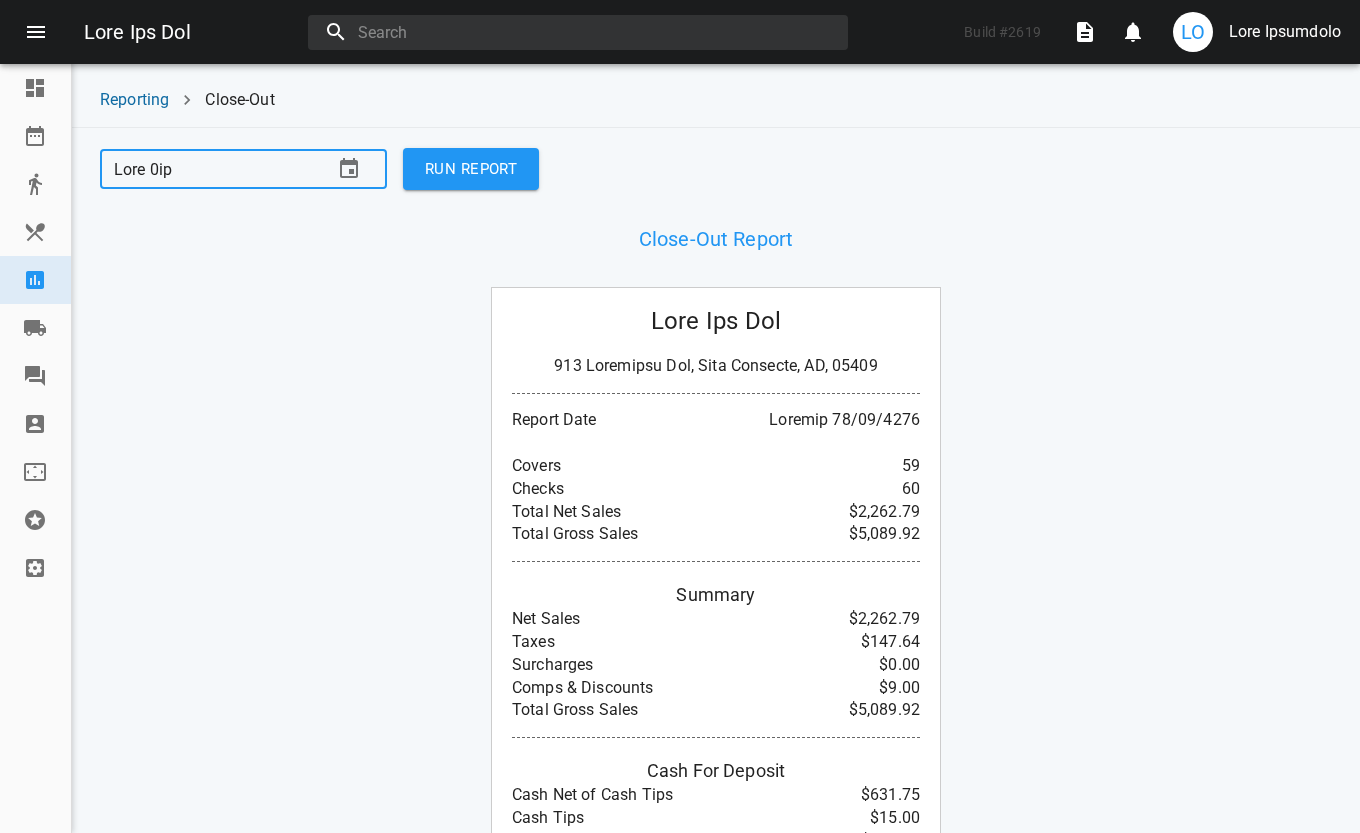 click at bounding box center (349, 168) 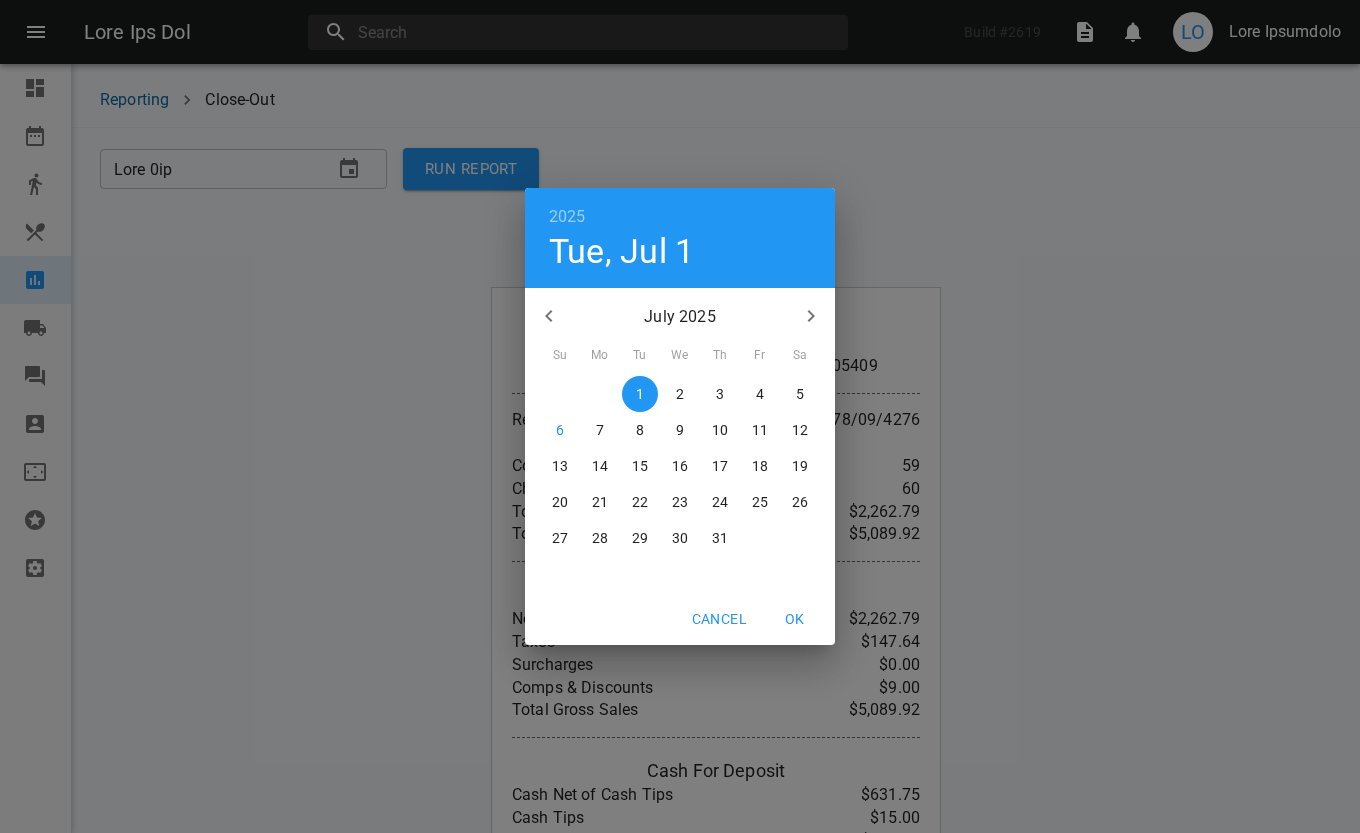 click on "2" at bounding box center [560, 394] 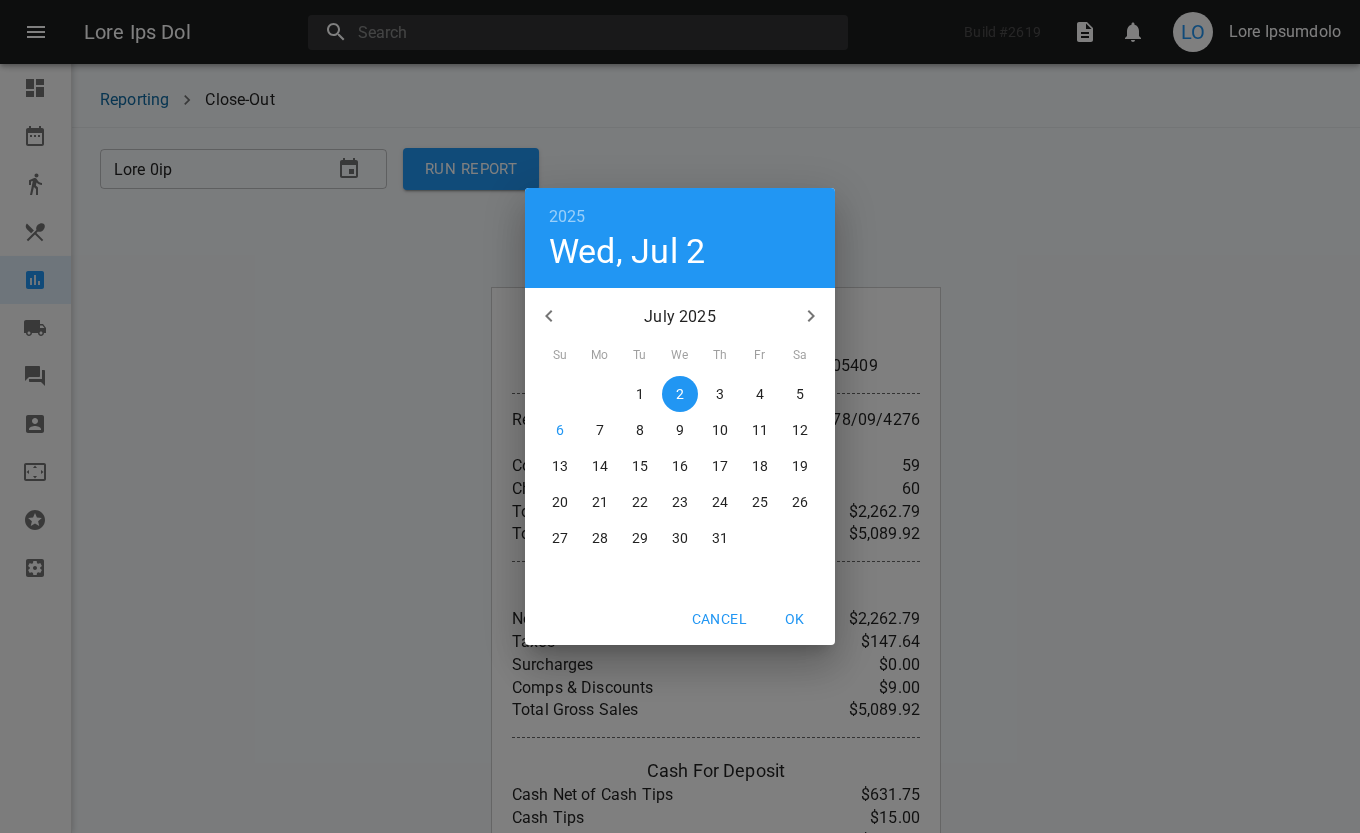 click on "2" at bounding box center (680, 394) 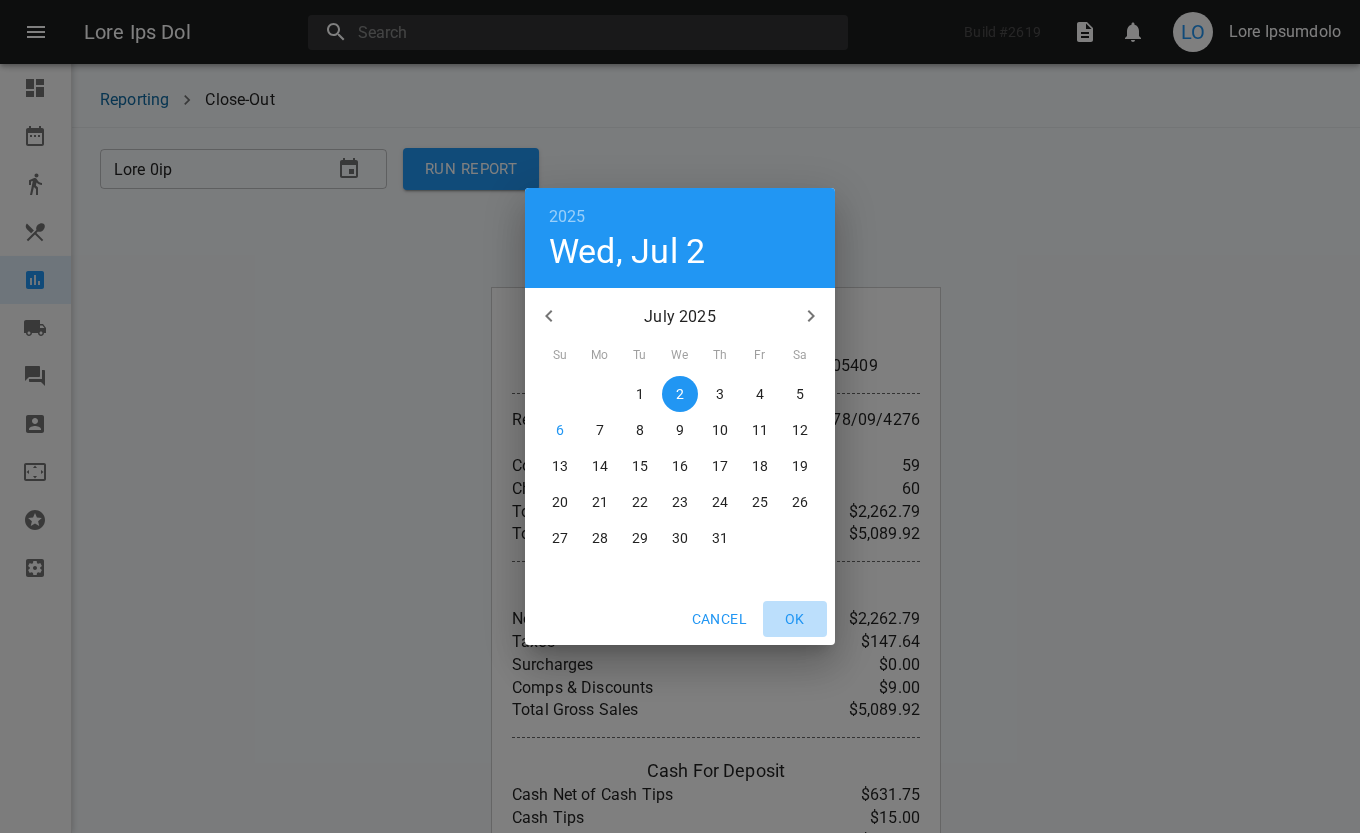 click on "OK" at bounding box center [719, 619] 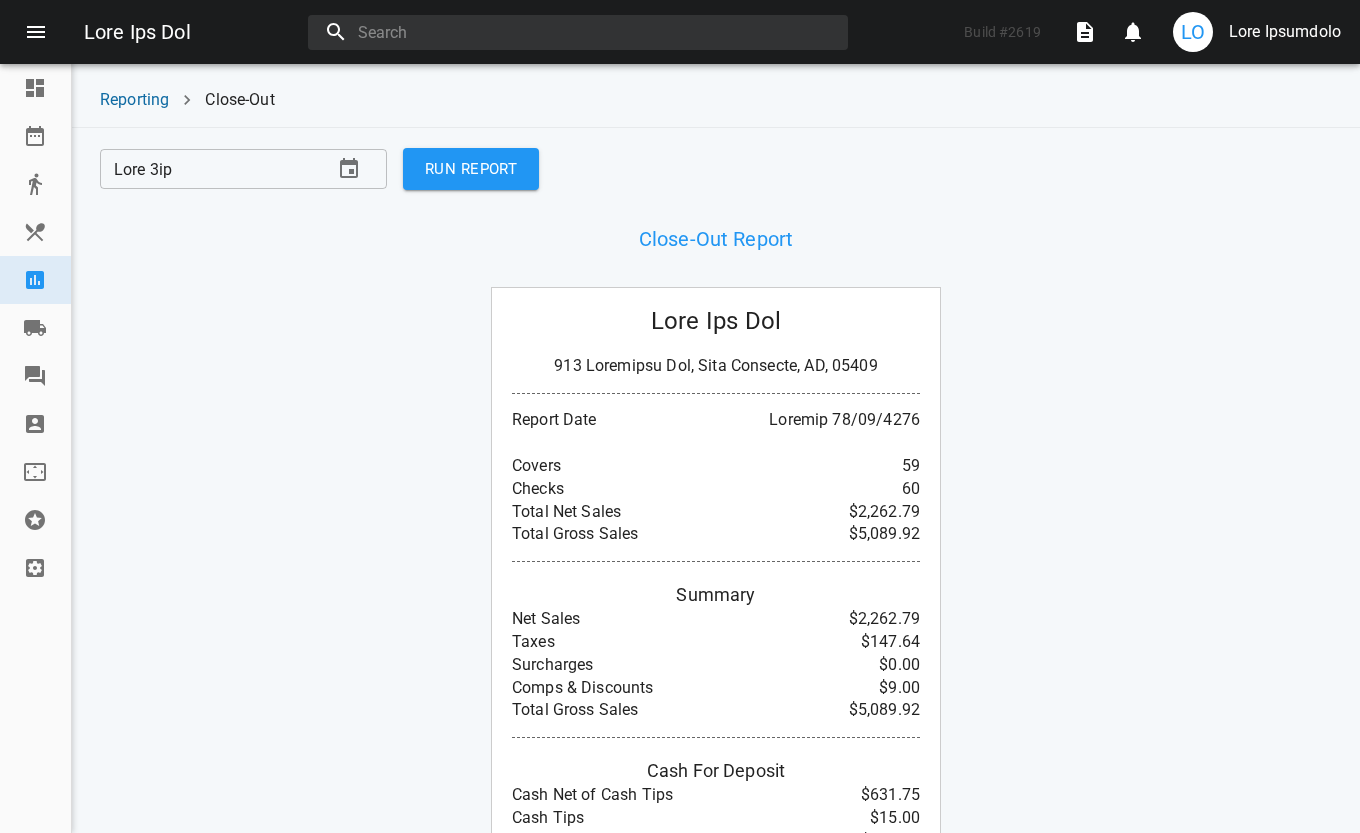 click on "RUN REPORT" at bounding box center [471, 169] 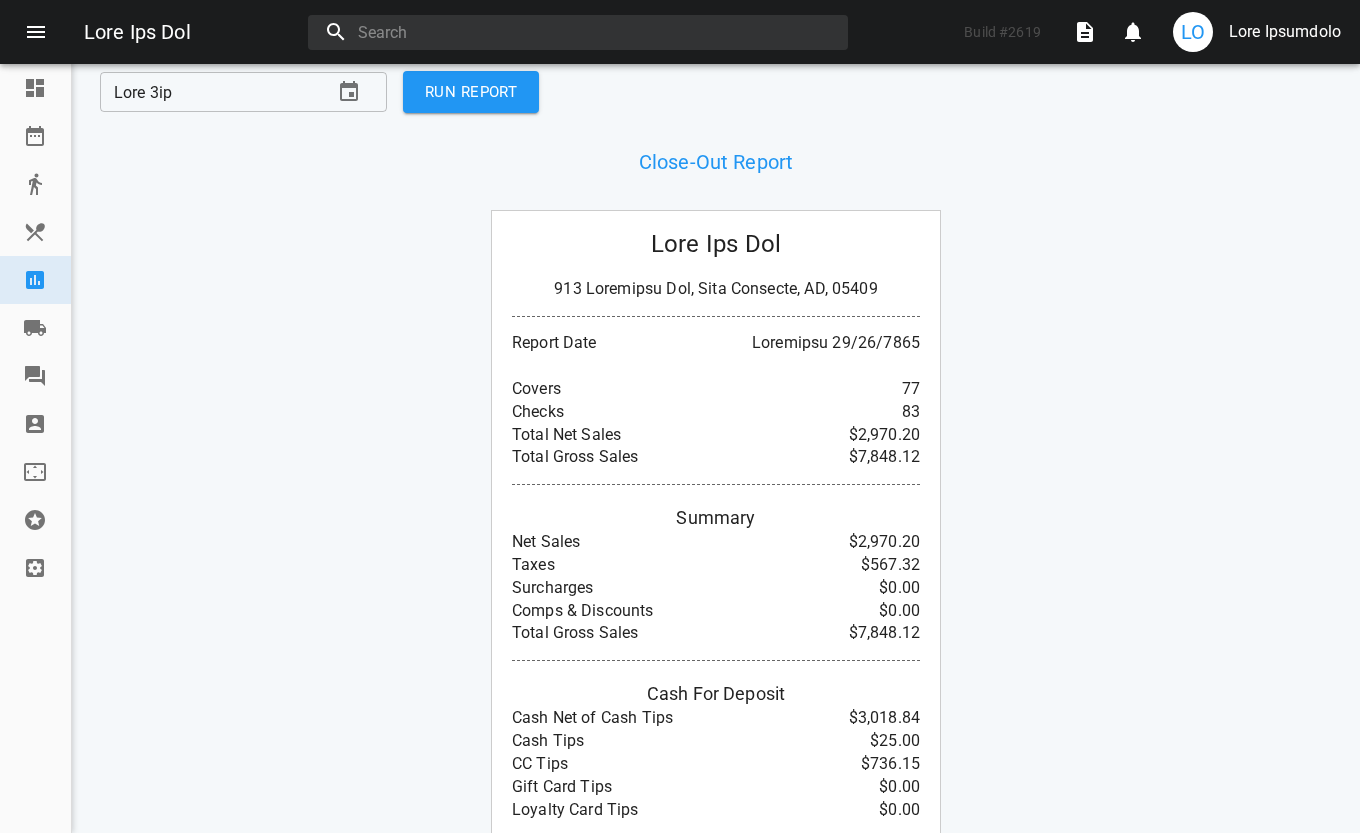 scroll, scrollTop: 0, scrollLeft: 0, axis: both 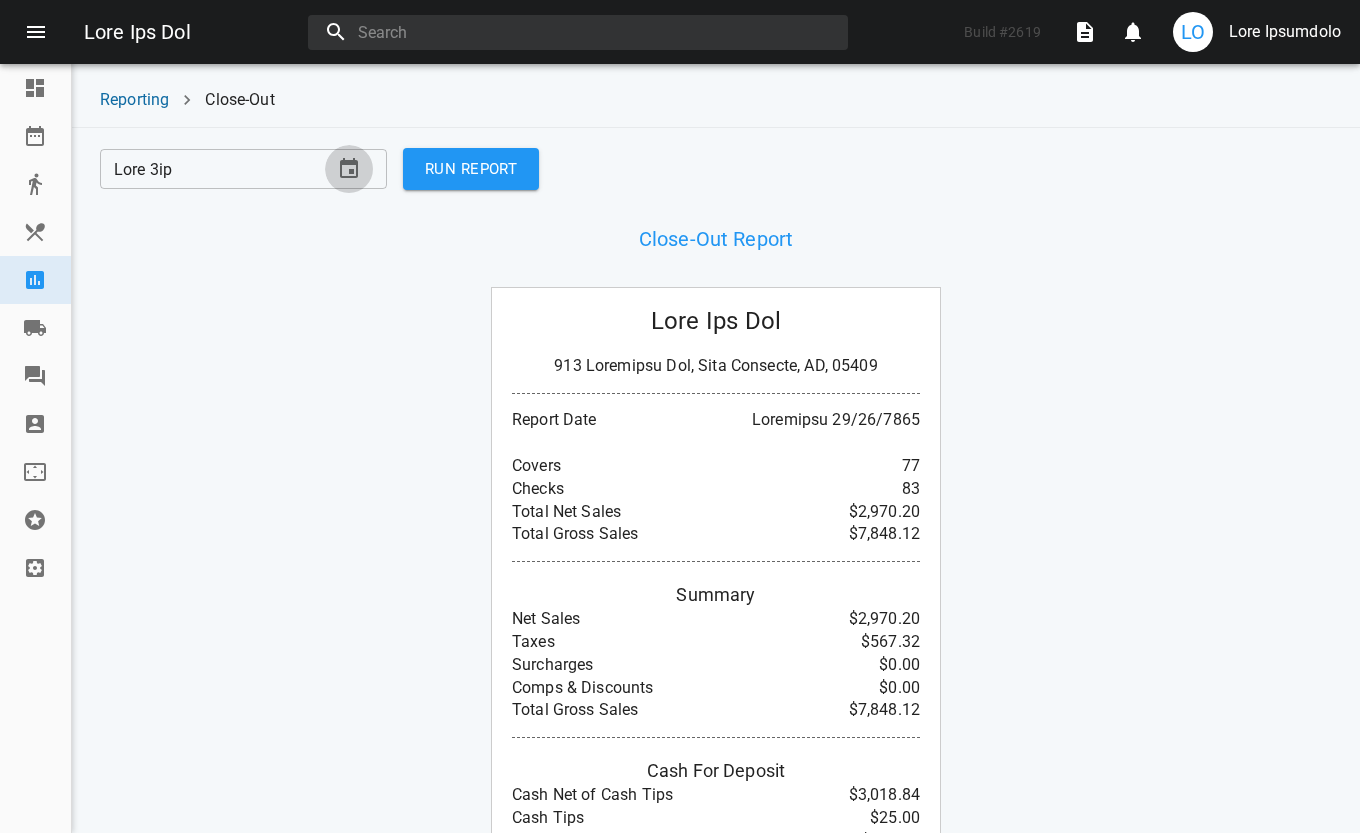 click at bounding box center [349, 168] 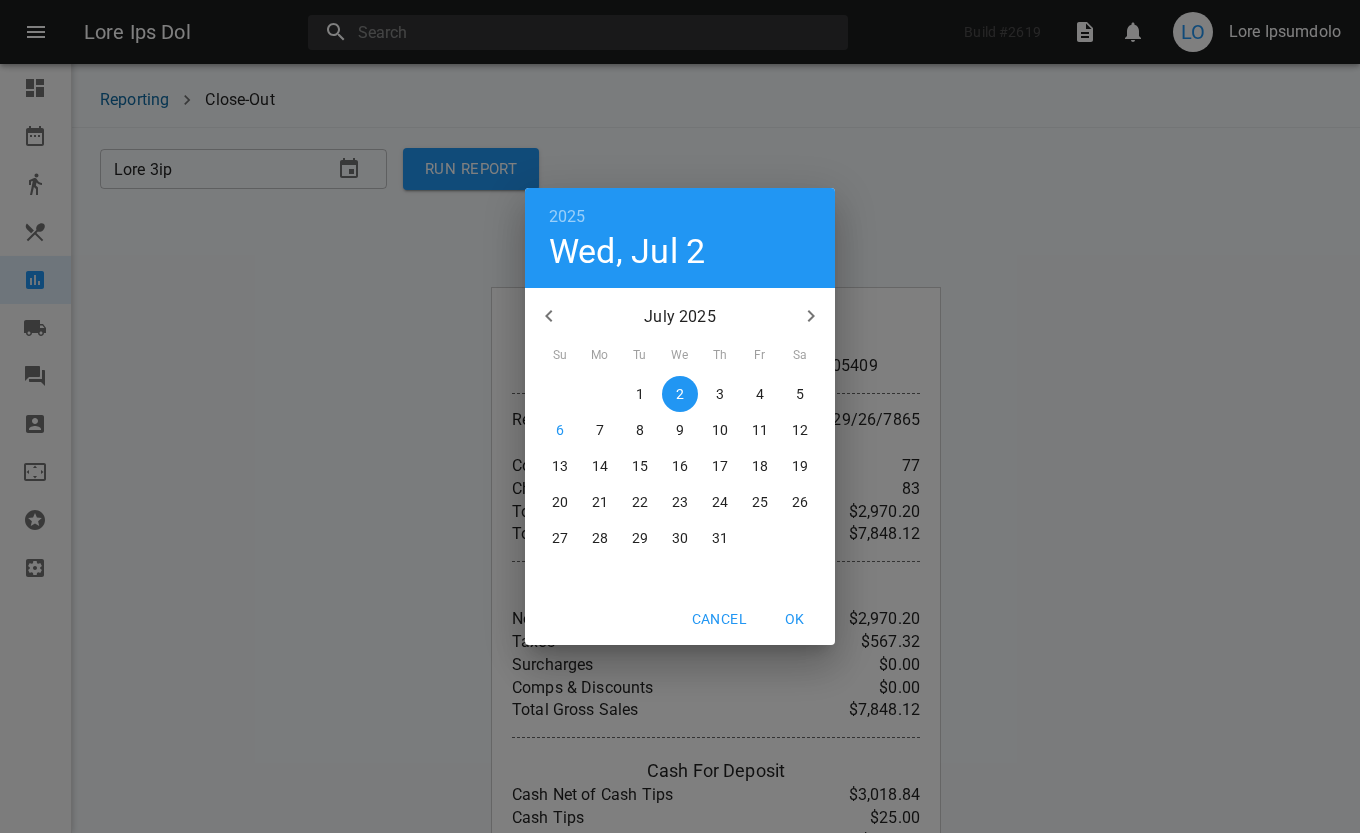 click on "6788 Lor, Ips 1 Dolo 5619 Si Am Co Ad El Se Do 47 16 1 6 0 0 9 8 3 8 7 55 13 75 75 44 59 30 72 72 68 64 56 62 50 92 75 39 63 09 85 22 13 0 5 Eiusmo TE" at bounding box center [680, 416] 